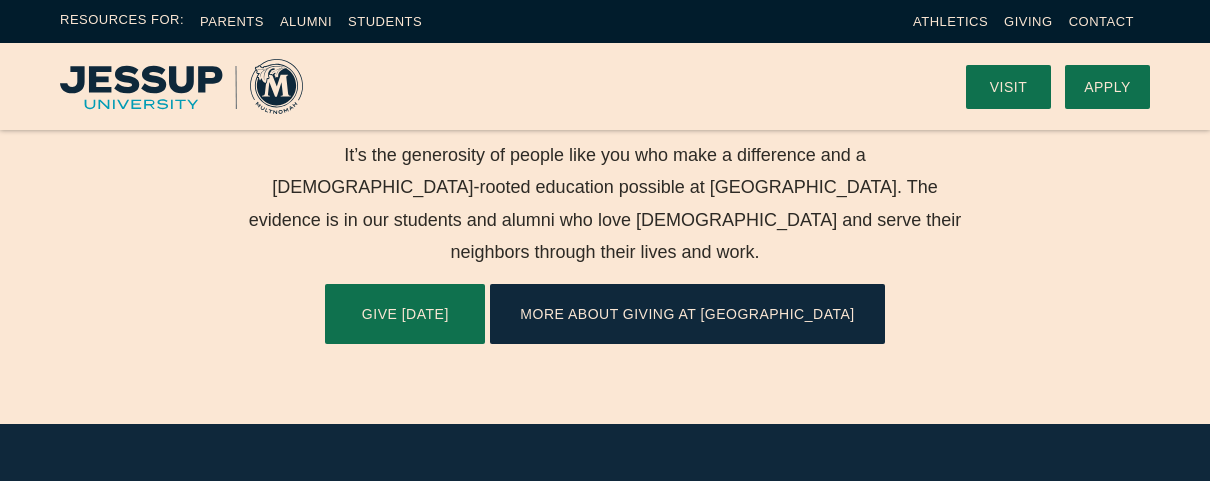 scroll, scrollTop: 600, scrollLeft: 0, axis: vertical 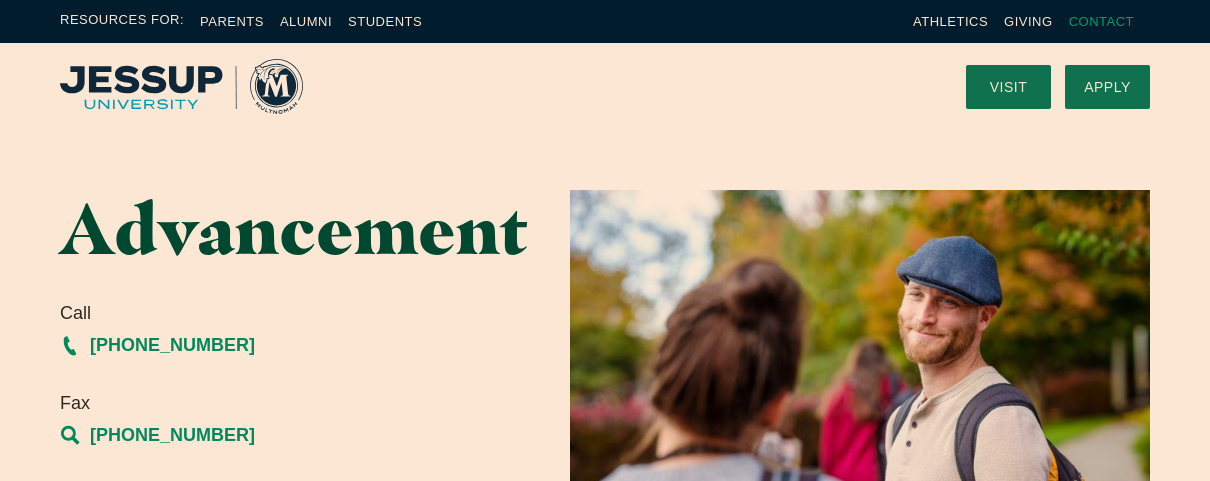 click on "Contact" at bounding box center (1101, 21) 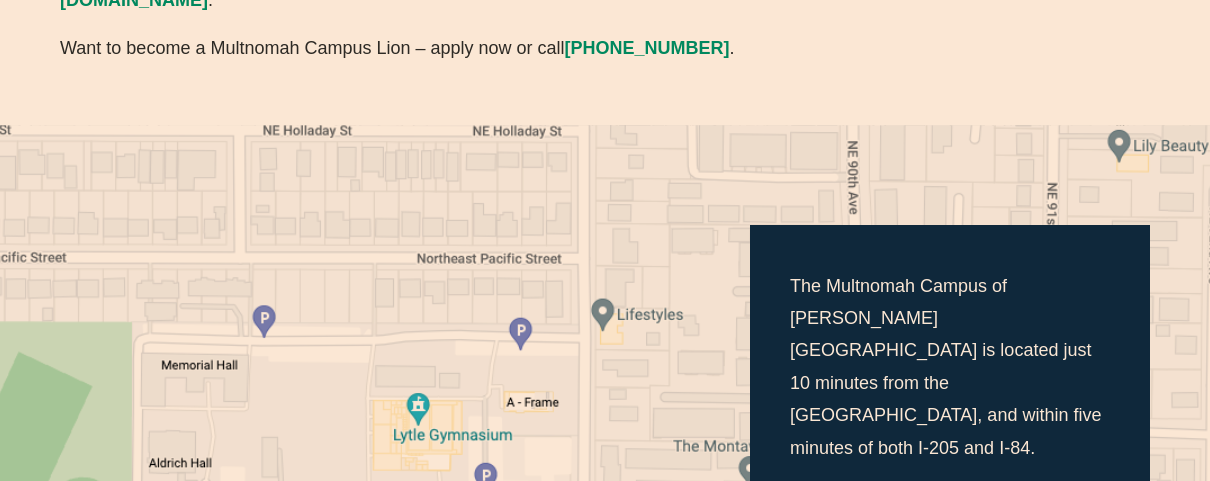 scroll, scrollTop: 500, scrollLeft: 0, axis: vertical 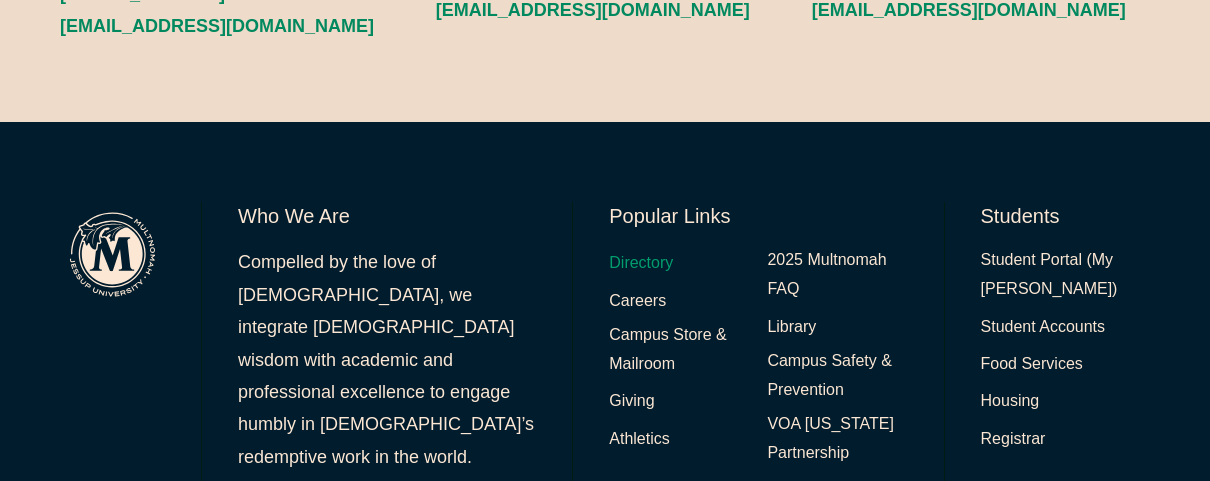 click on "Directory" at bounding box center (641, 263) 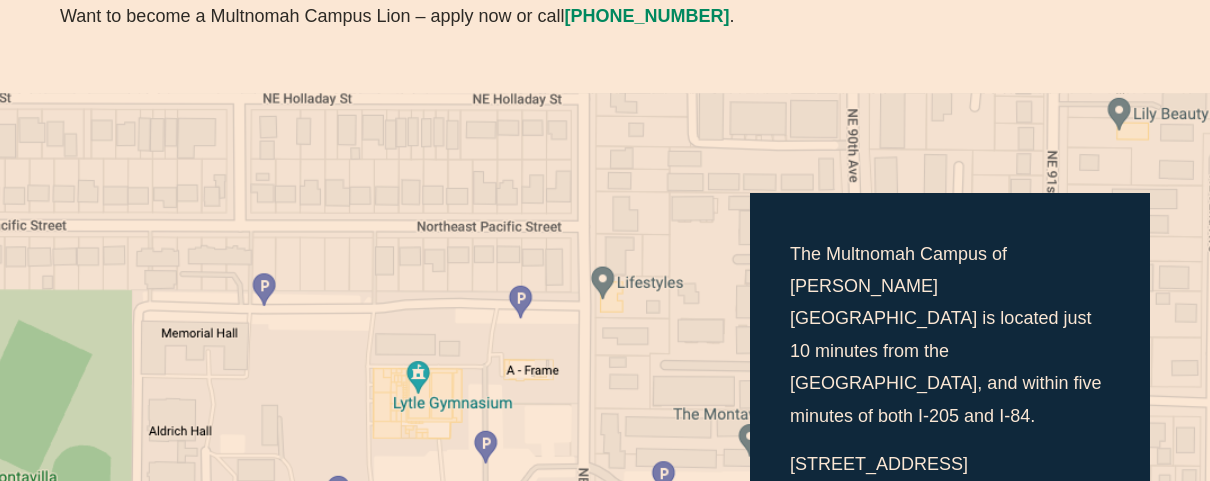 scroll, scrollTop: 774, scrollLeft: 0, axis: vertical 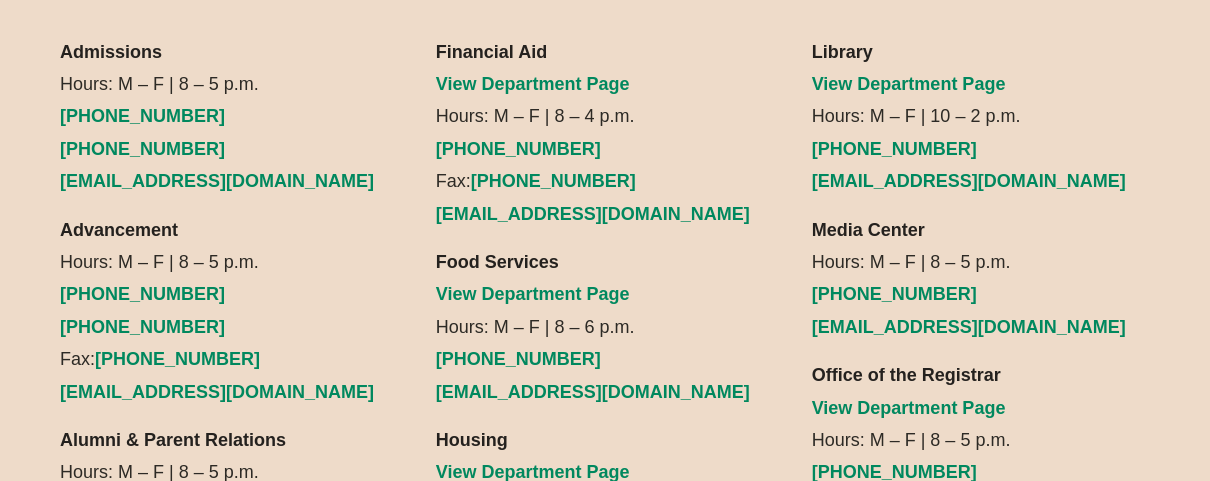 click on "Advancement" at bounding box center [119, 230] 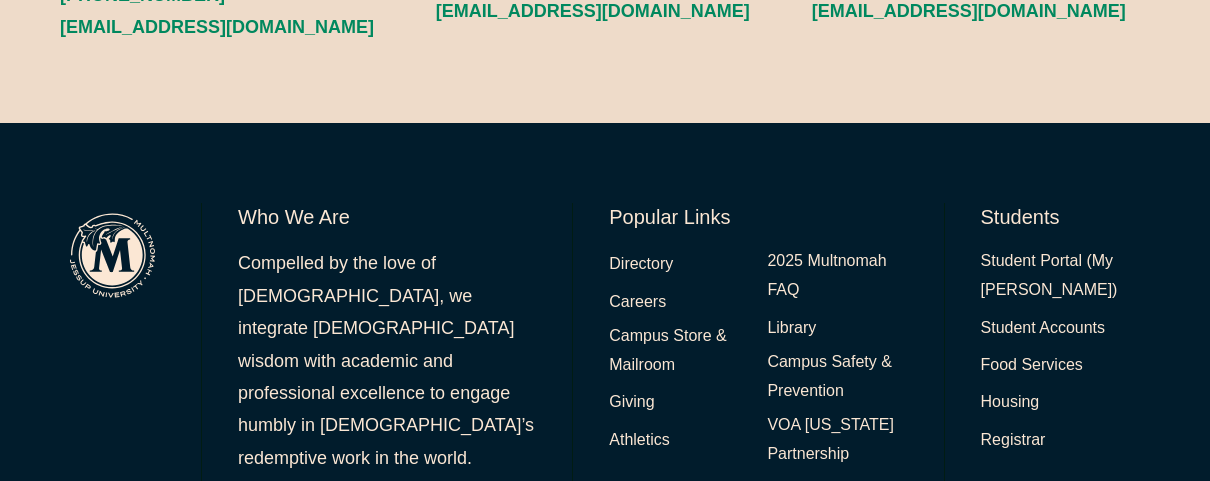 scroll, scrollTop: 2820, scrollLeft: 0, axis: vertical 